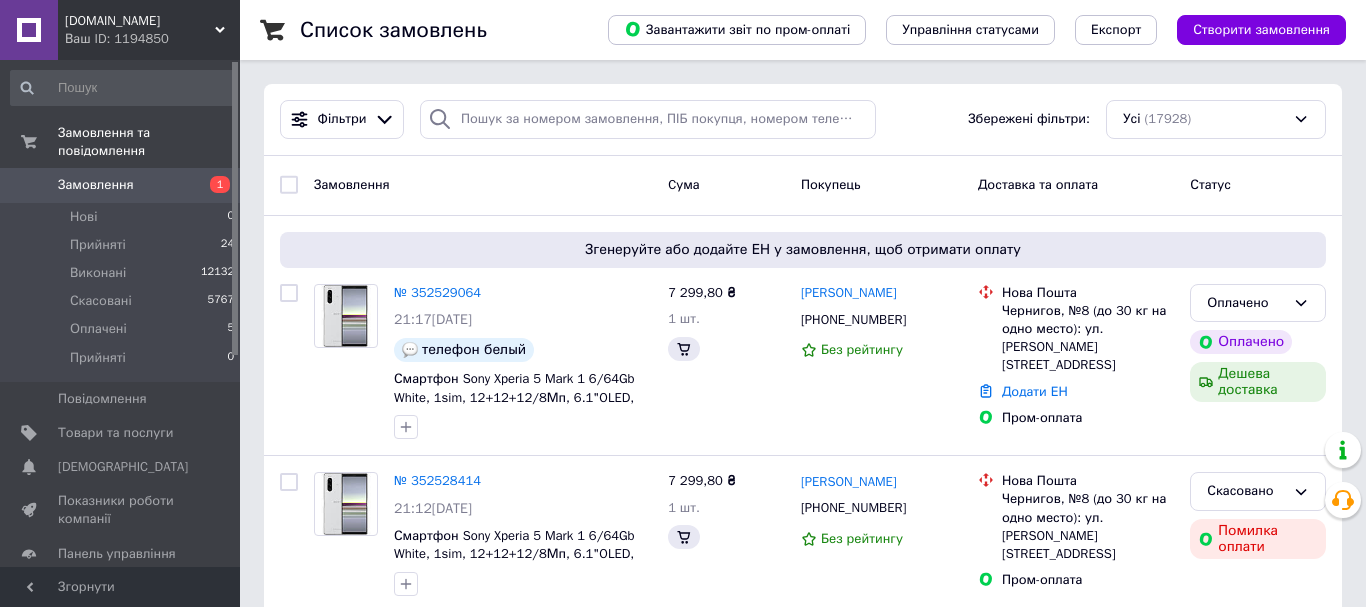 click on "Замовлення 1" at bounding box center [123, 185] 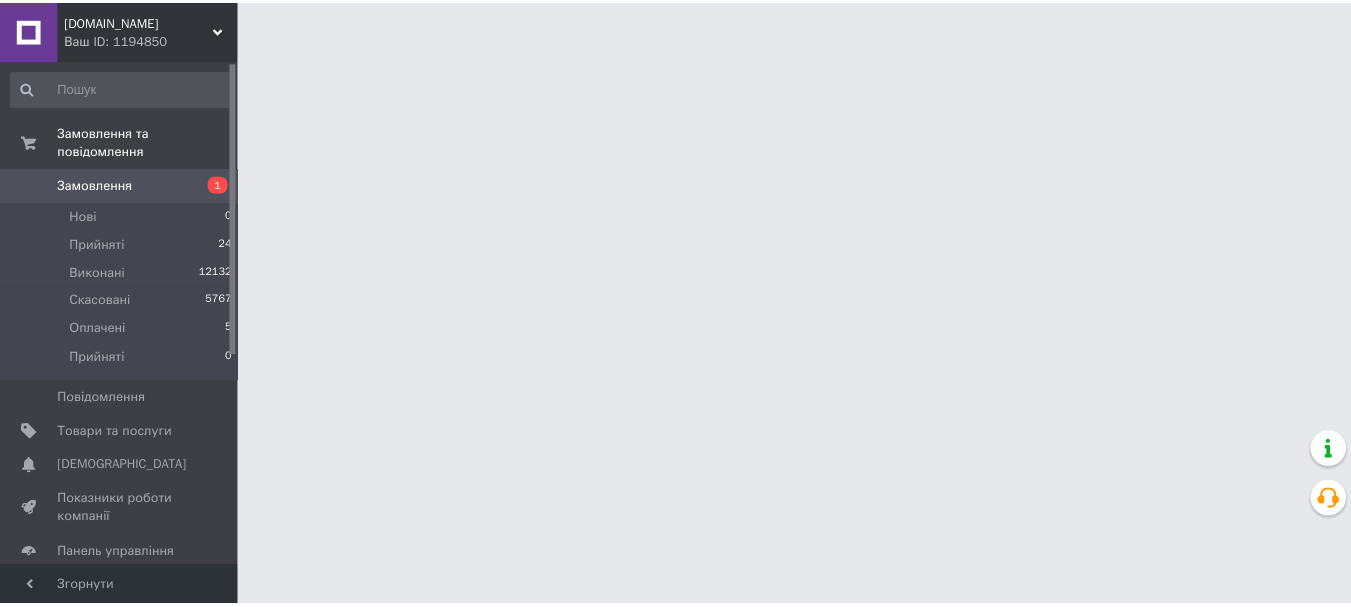 scroll, scrollTop: 0, scrollLeft: 0, axis: both 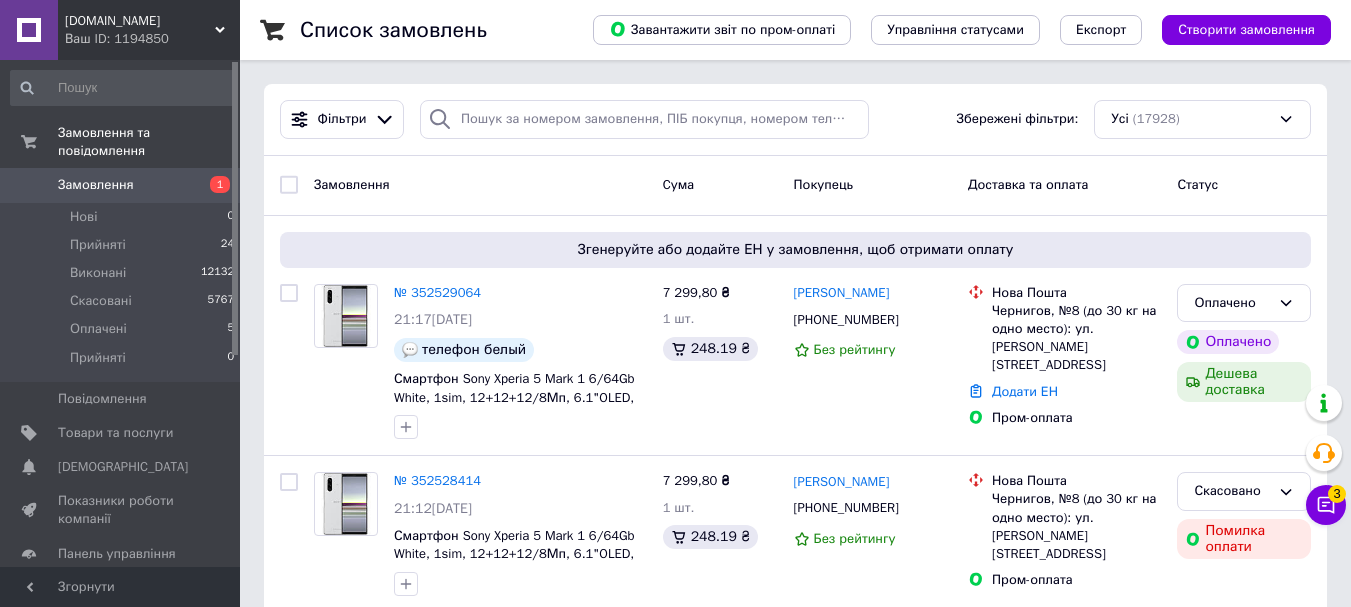 click on "Замовлення" at bounding box center [121, 185] 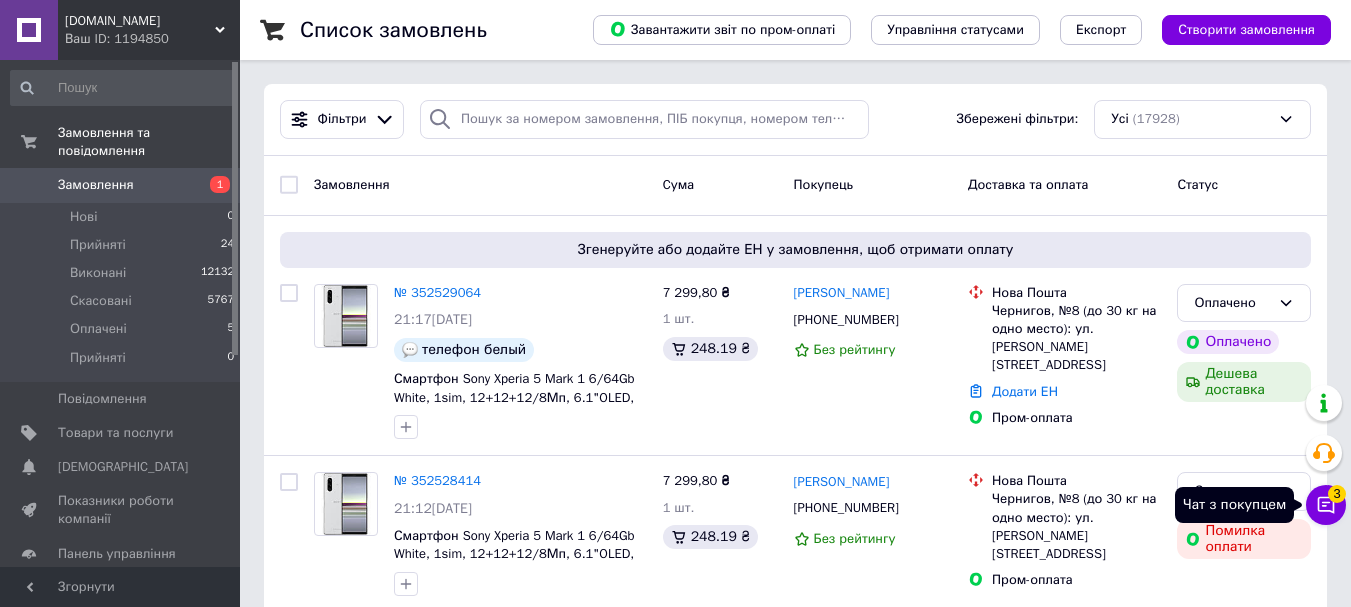 click on "Чат з покупцем 3" at bounding box center (1326, 505) 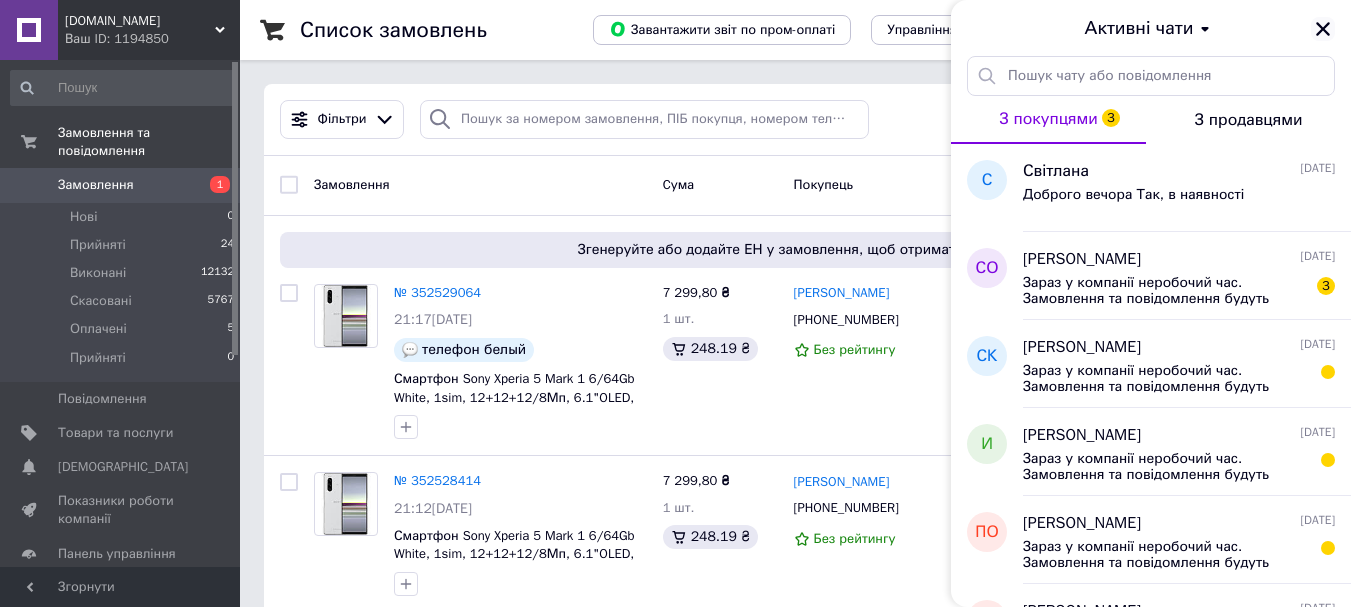 click 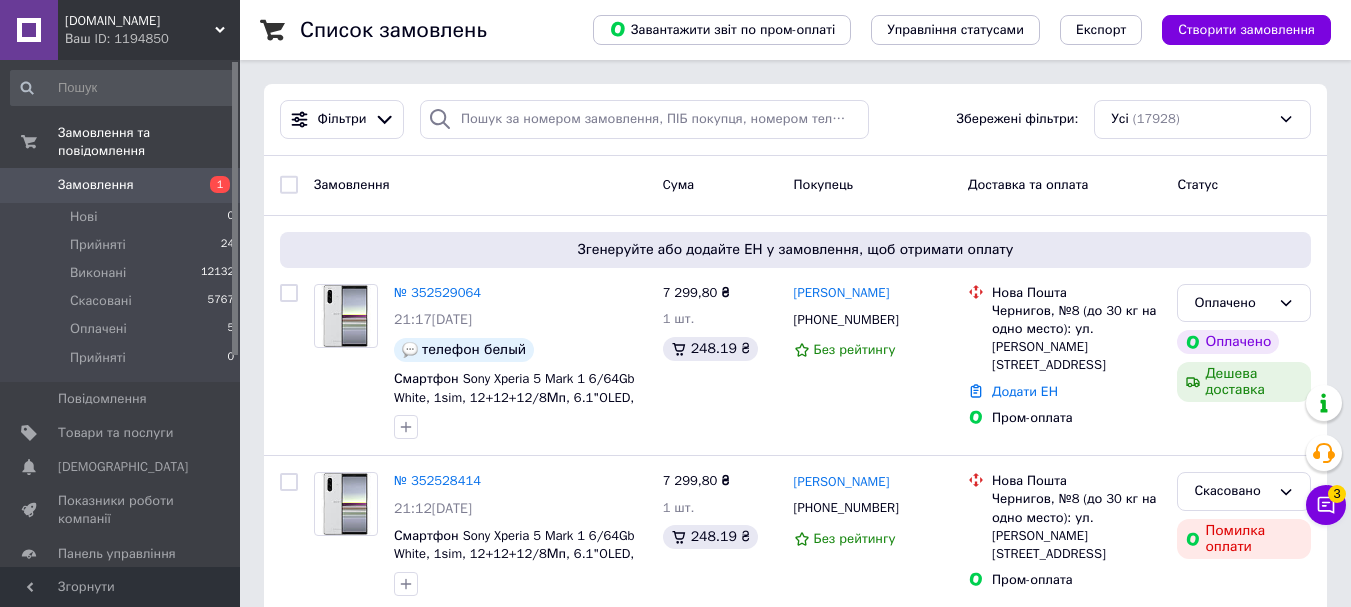 click on "Замовлення" at bounding box center (121, 185) 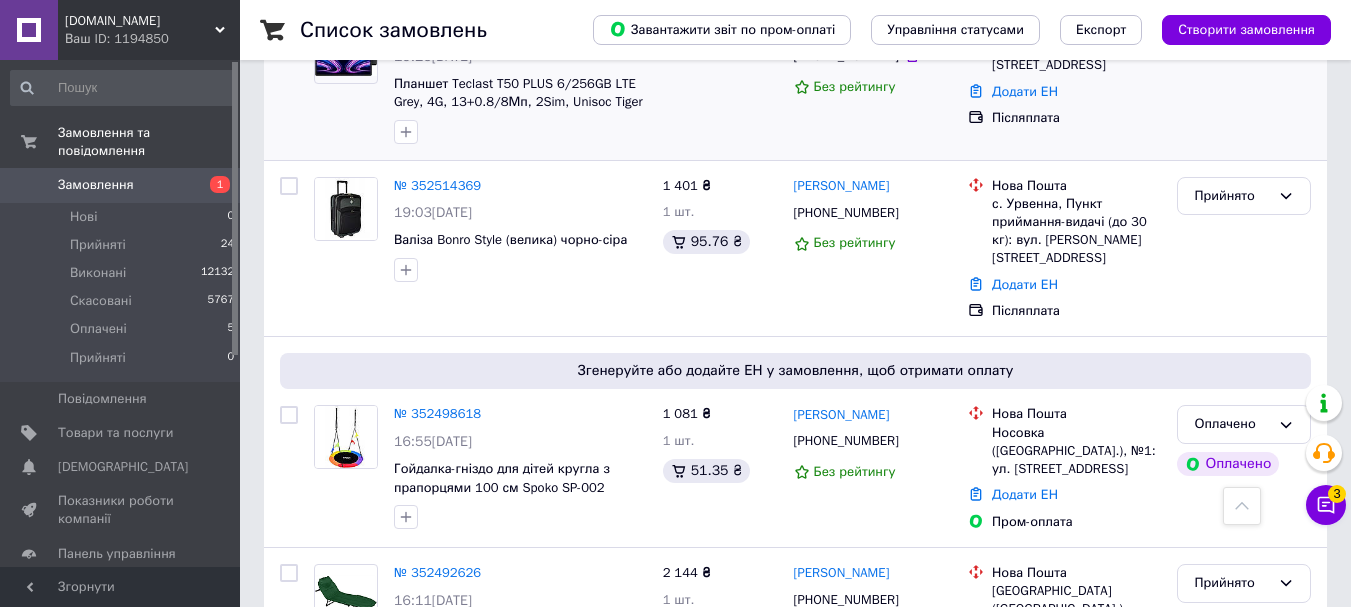 scroll, scrollTop: 700, scrollLeft: 0, axis: vertical 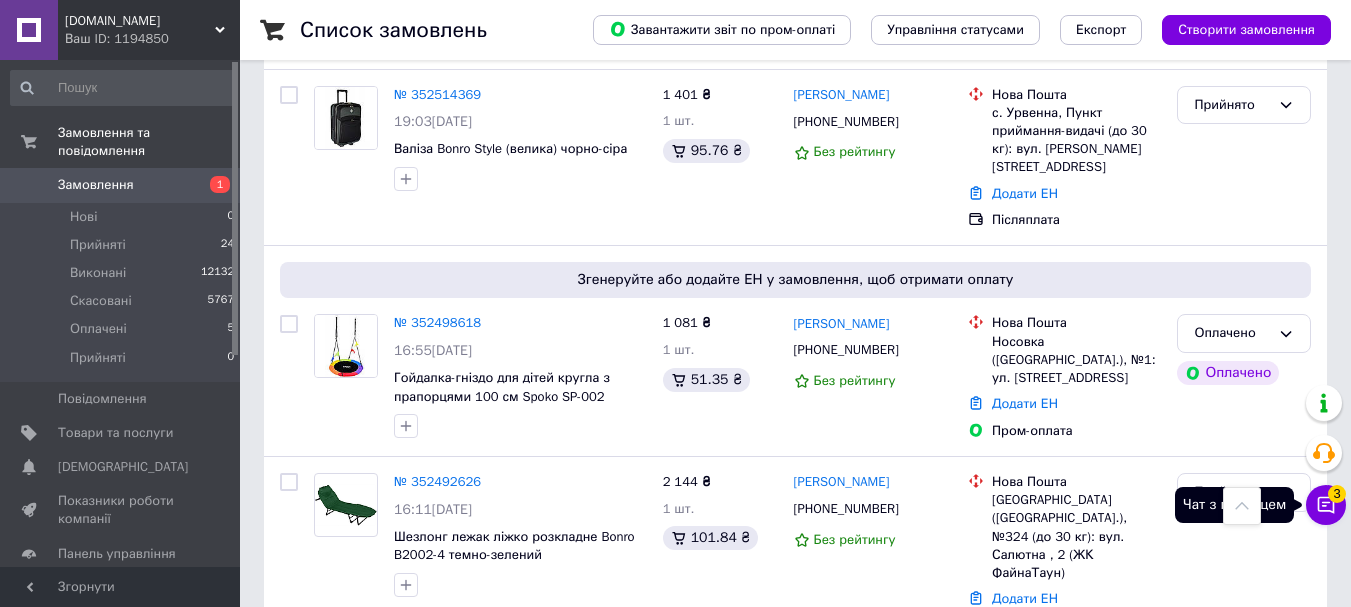 click 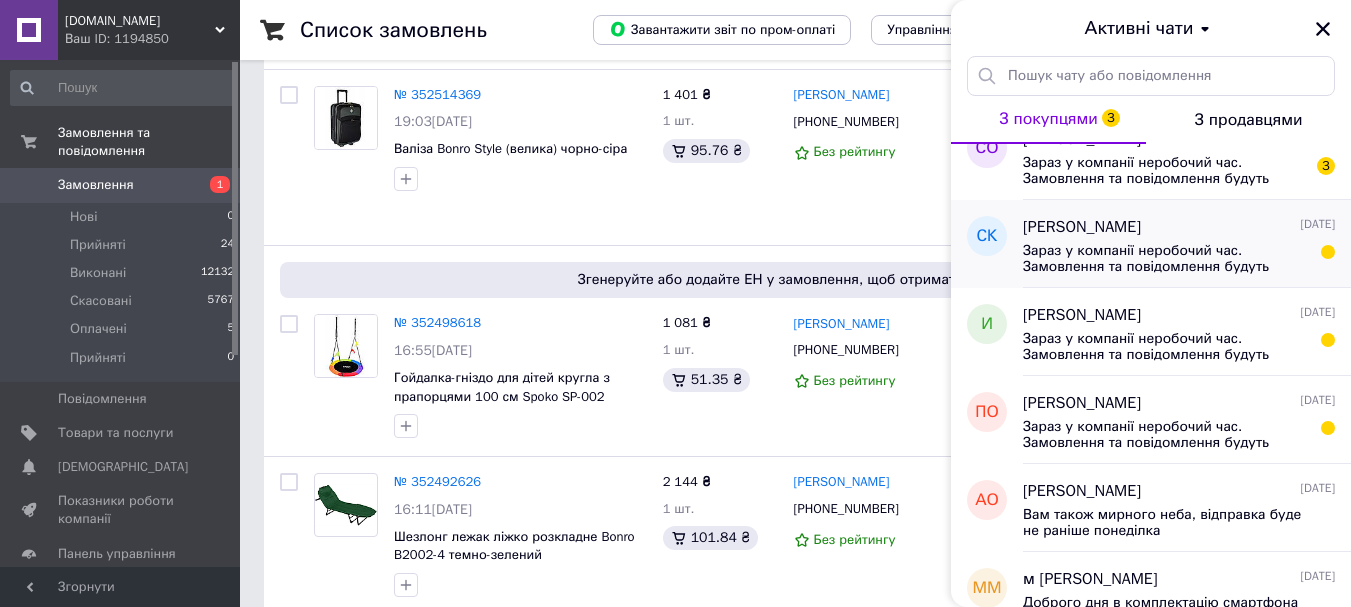scroll, scrollTop: 0, scrollLeft: 0, axis: both 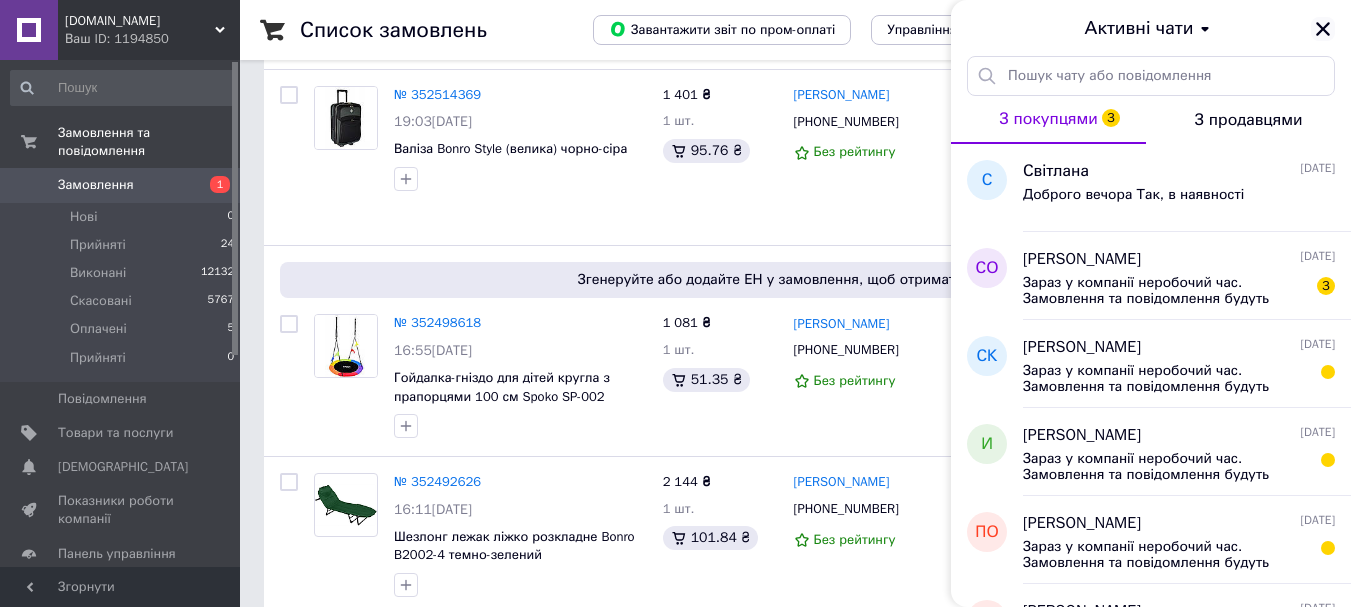 click 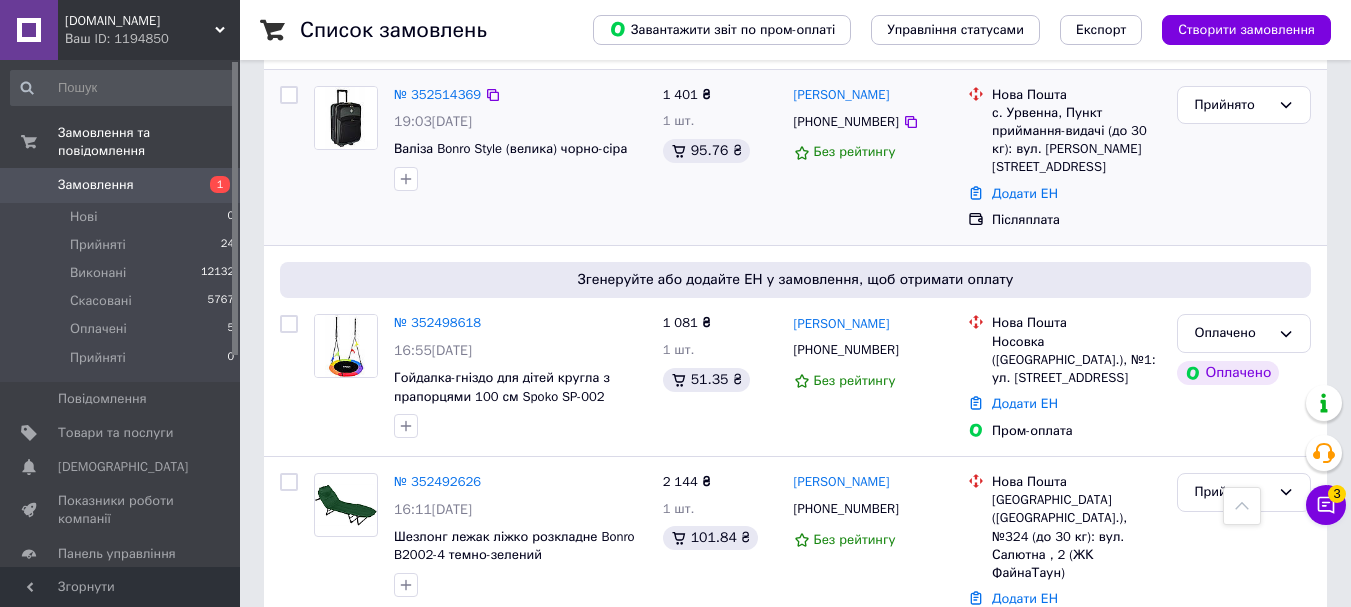 click on "Прийнято" at bounding box center [1244, 158] 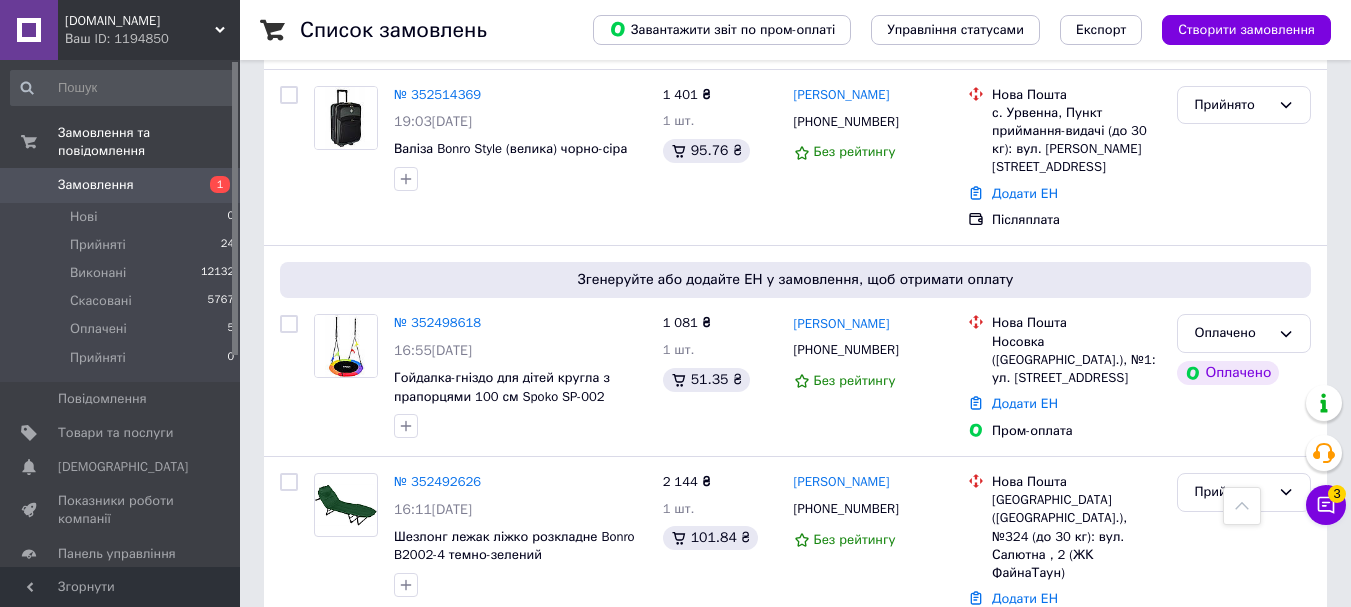 click on "1" at bounding box center [212, 185] 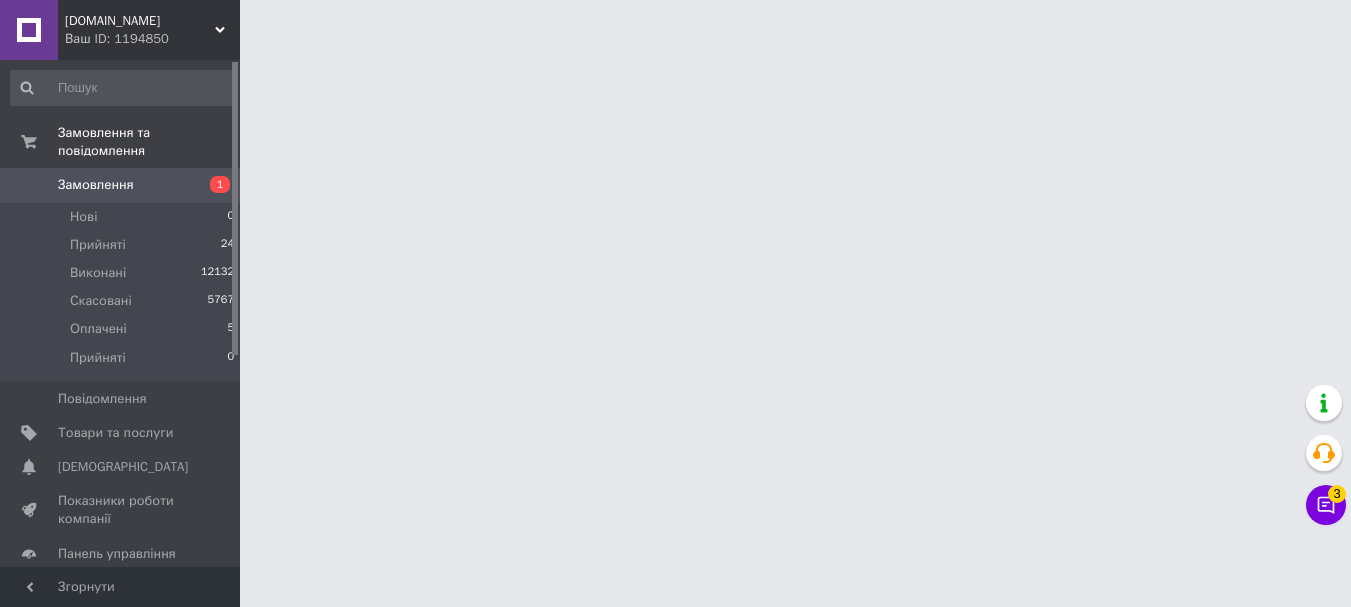 scroll, scrollTop: 0, scrollLeft: 0, axis: both 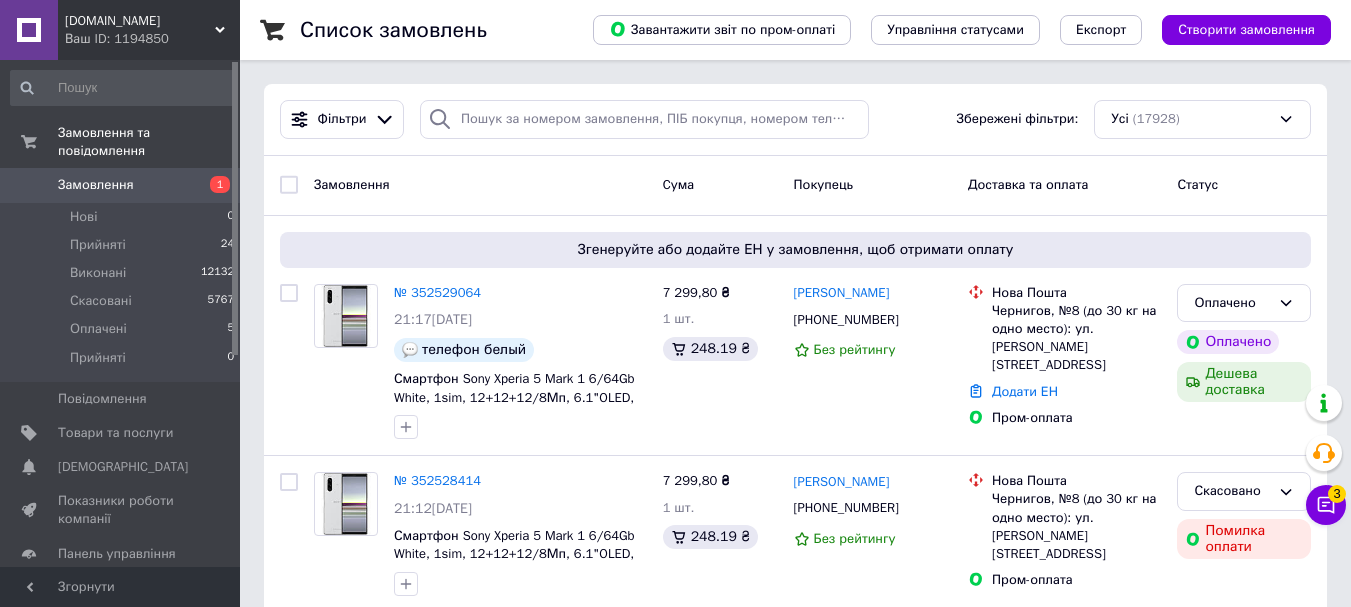 click on "Замовлення" at bounding box center (121, 185) 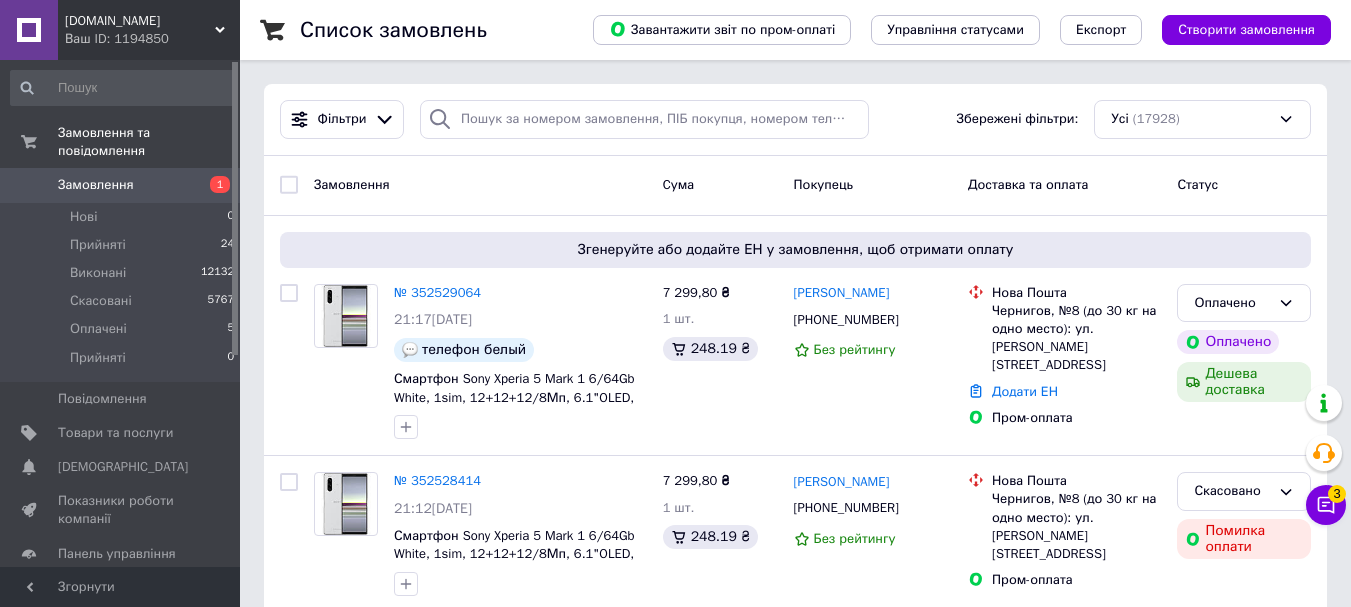 click on "Замовлення" at bounding box center (121, 185) 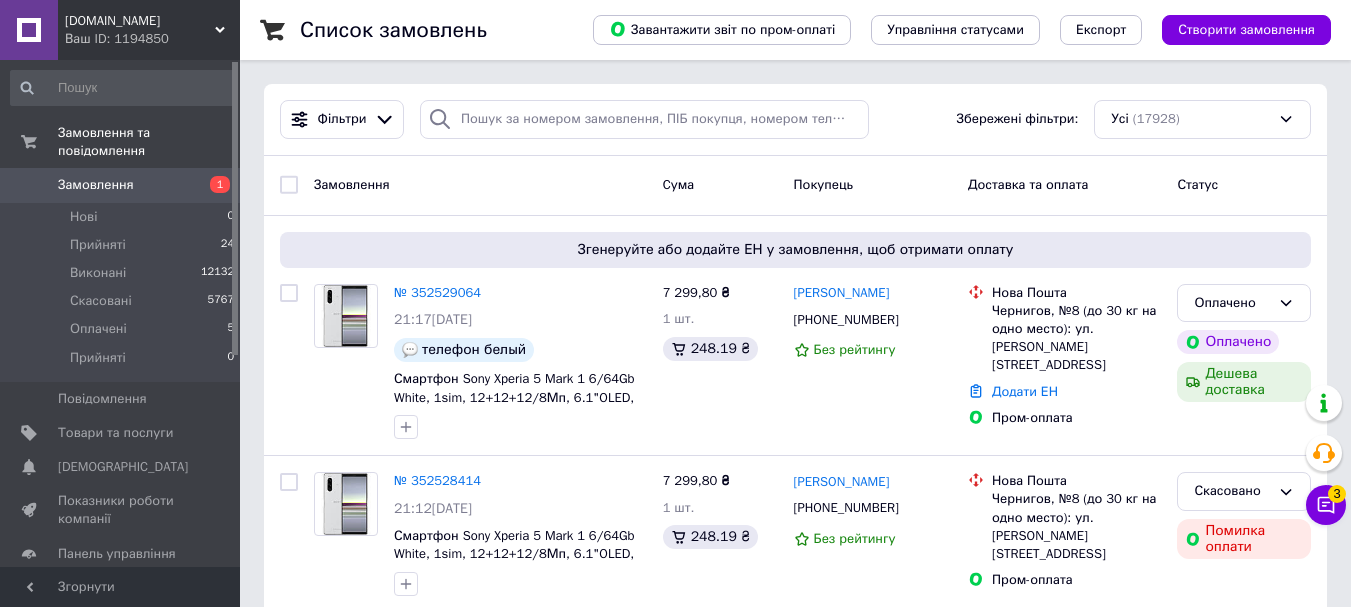 click on "Замовлення 1" at bounding box center (123, 185) 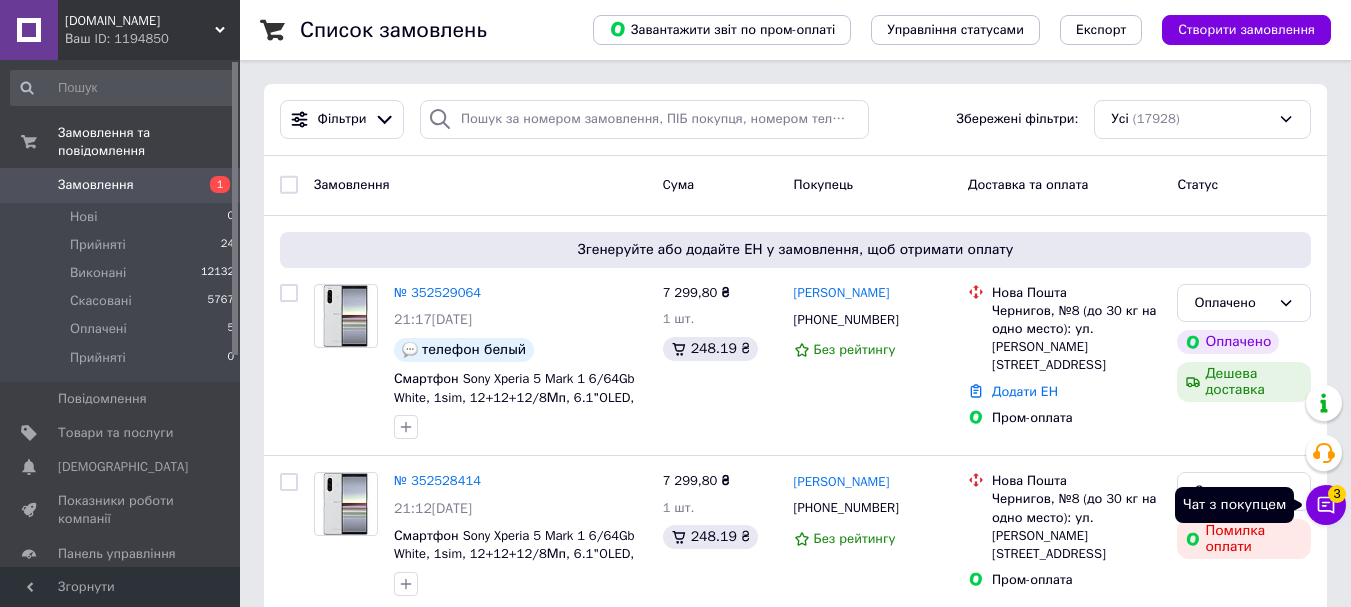 click 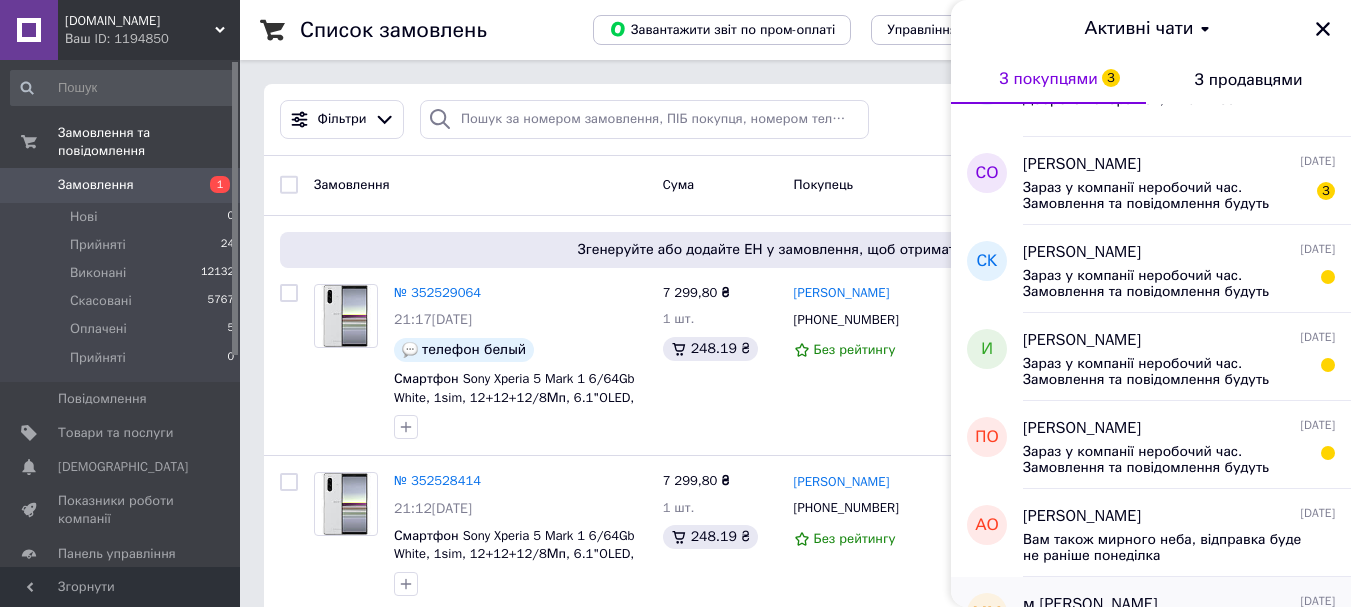 scroll, scrollTop: 200, scrollLeft: 0, axis: vertical 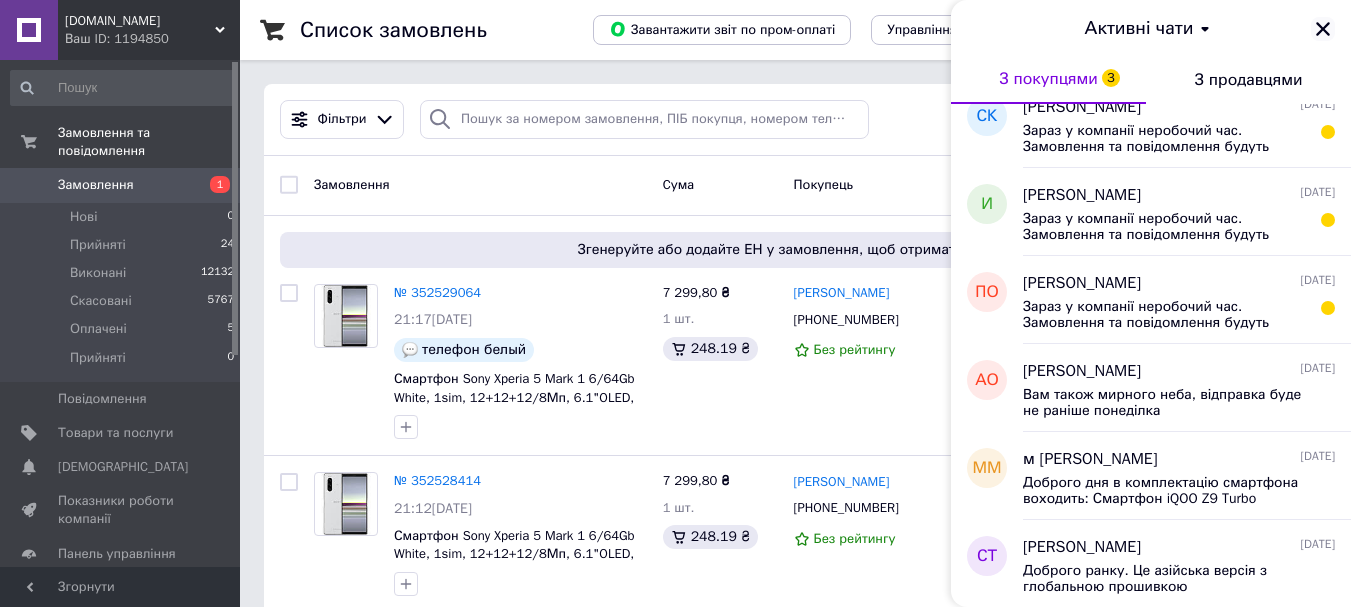 click 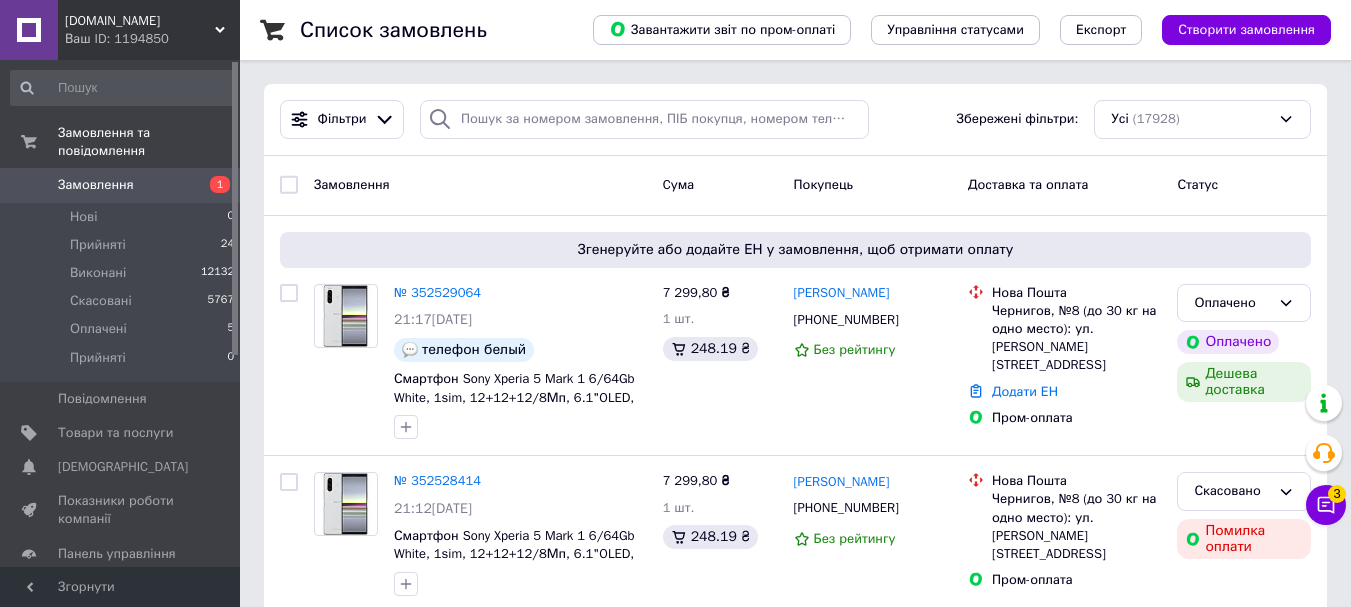click on "Замовлення" at bounding box center (96, 185) 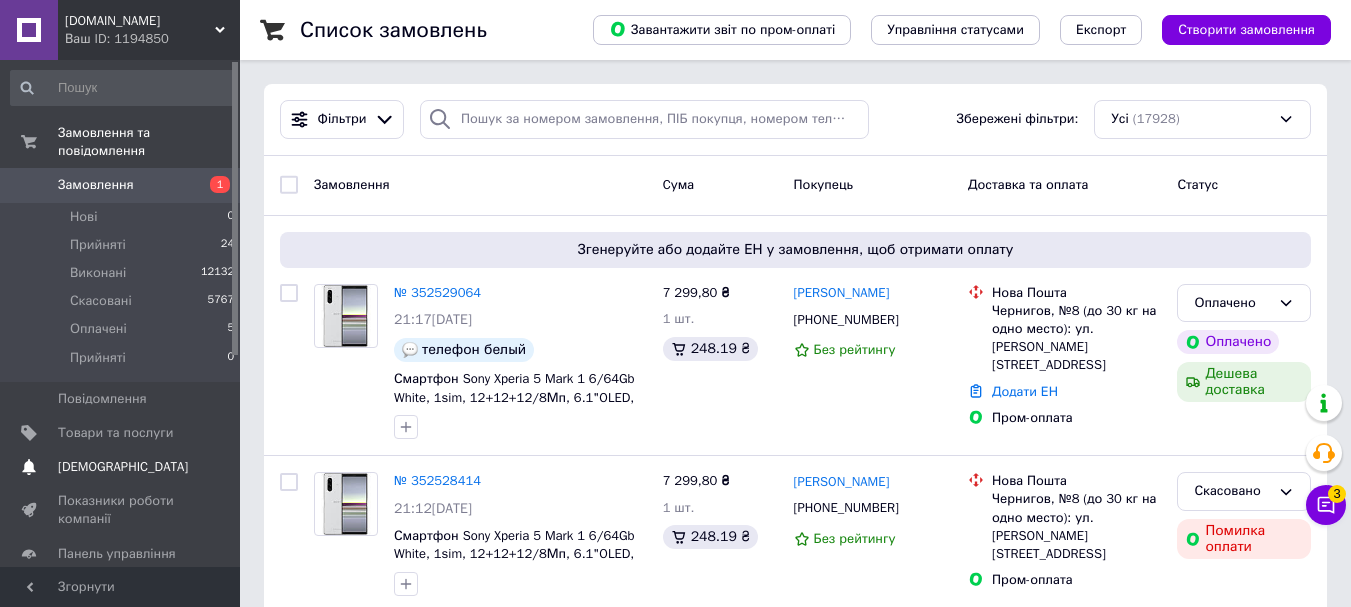 click on "[DEMOGRAPHIC_DATA]" at bounding box center (121, 467) 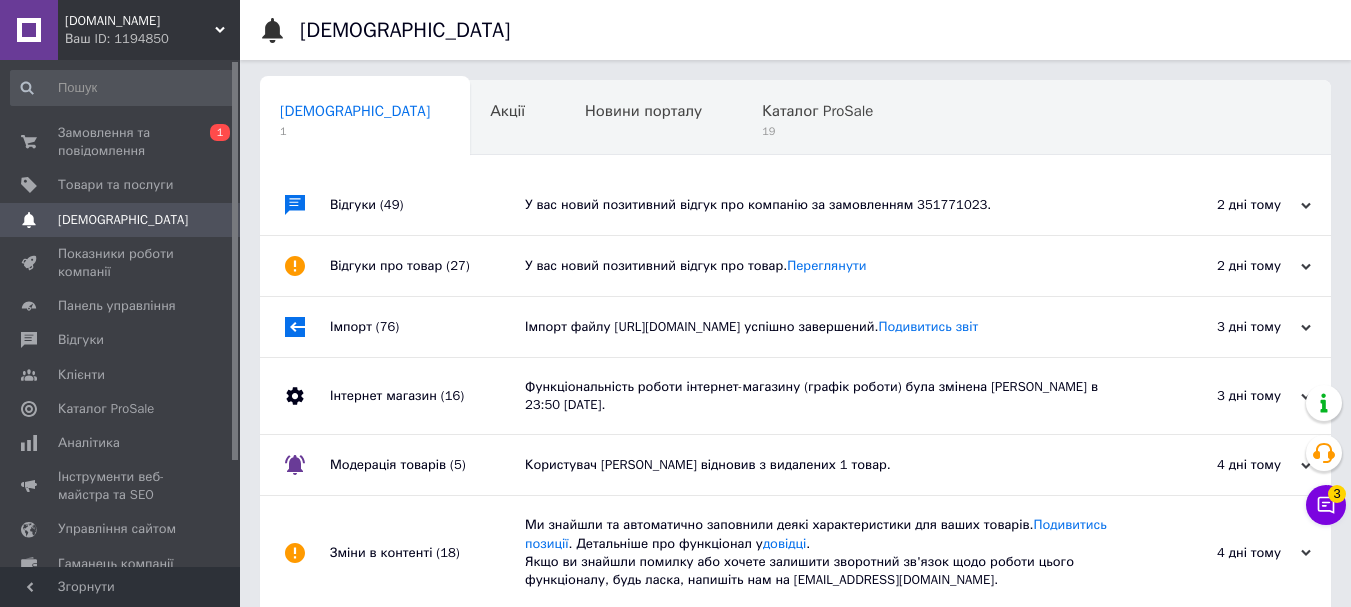 click on "У вас новий позитивний відгук про компанію за замовленням 351771023." at bounding box center [818, 205] 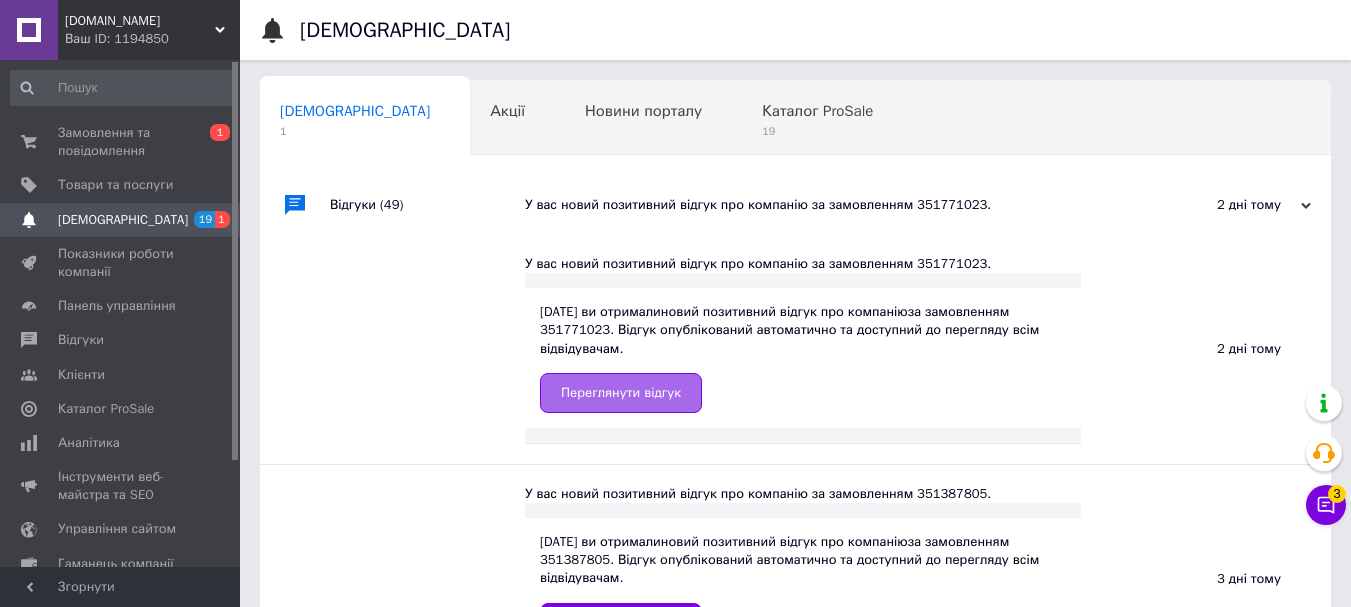 click on "Переглянути відгук" at bounding box center (621, 393) 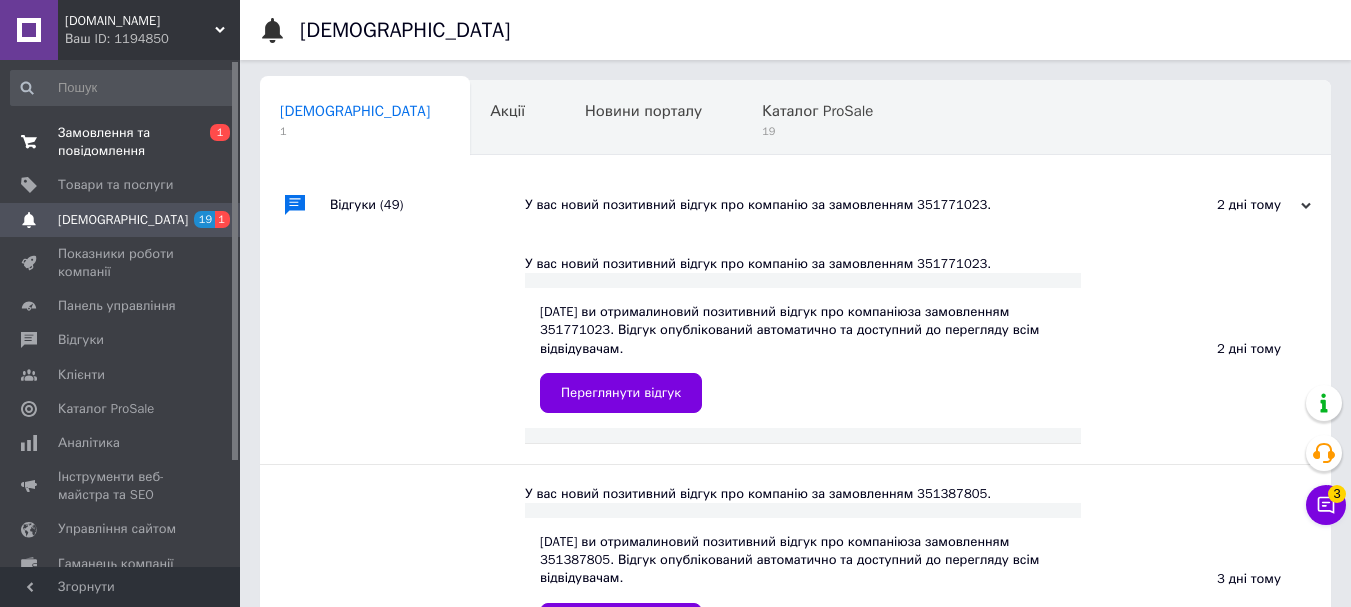 click on "Замовлення та повідомлення" at bounding box center (121, 142) 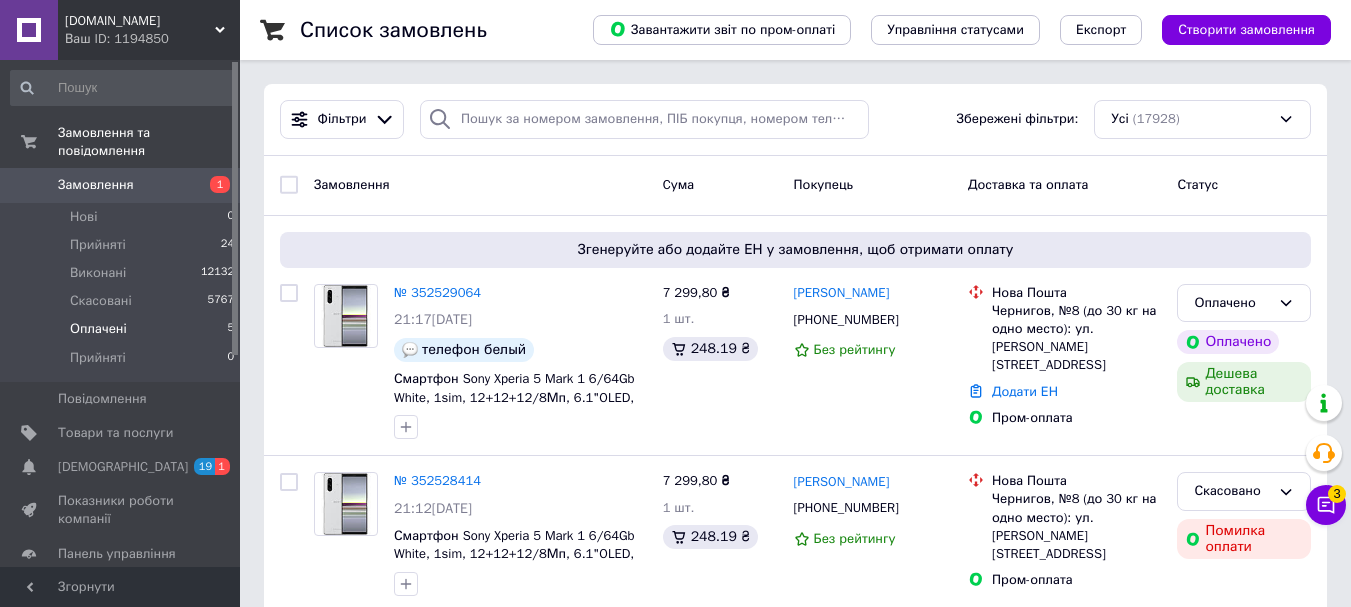 click on "Оплачені 5" at bounding box center [123, 329] 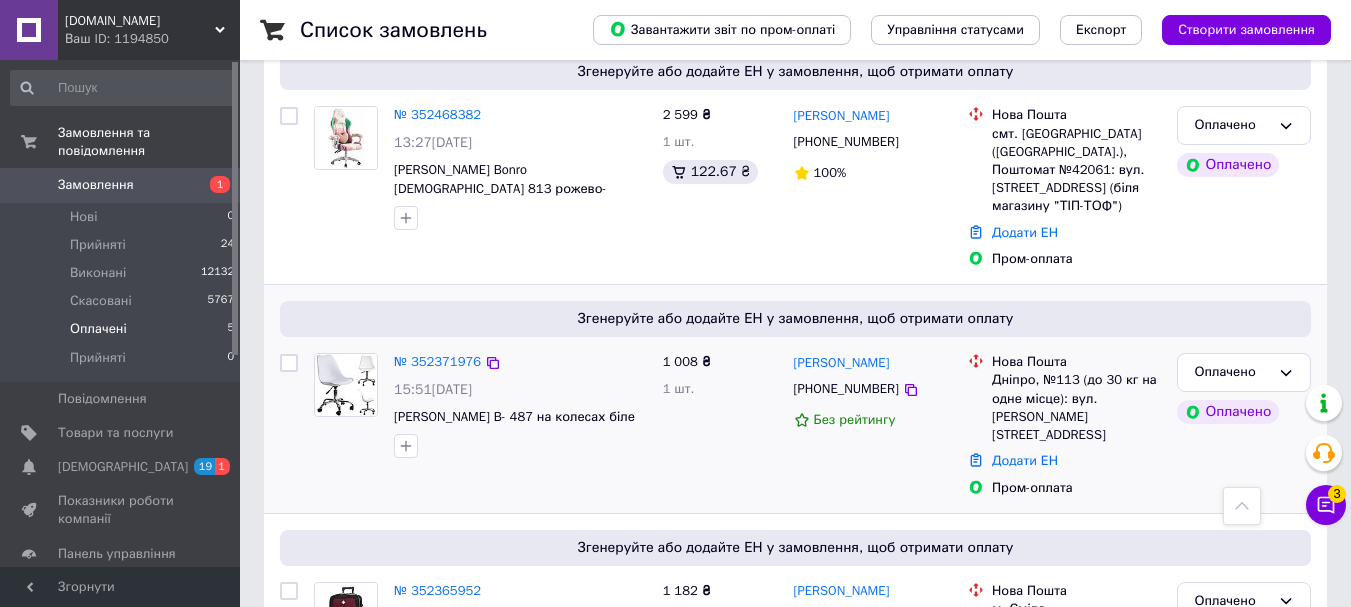 scroll, scrollTop: 822, scrollLeft: 0, axis: vertical 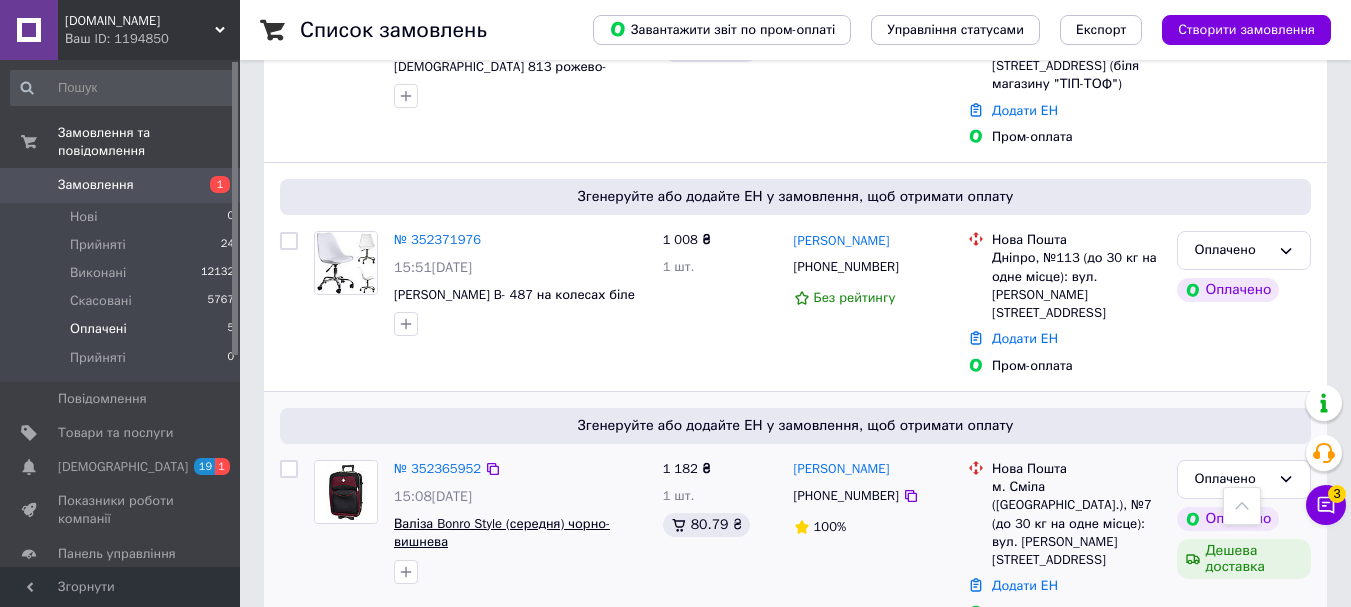 click on "Валіза Bonro Style (середня) чорно-вишнева" at bounding box center (502, 533) 